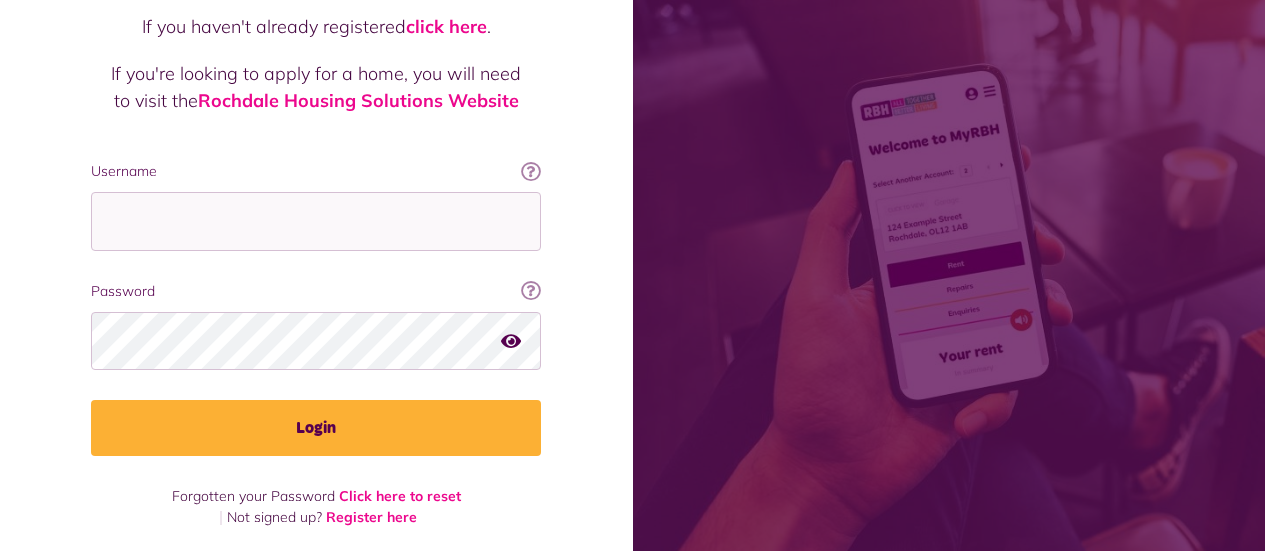 scroll, scrollTop: 217, scrollLeft: 0, axis: vertical 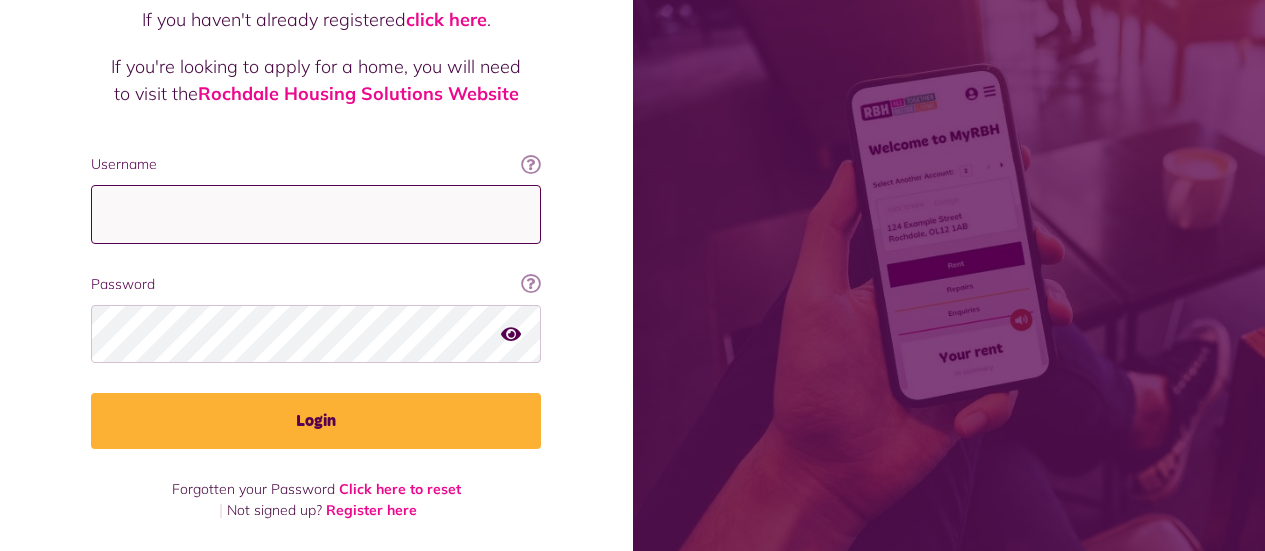 type on "**********" 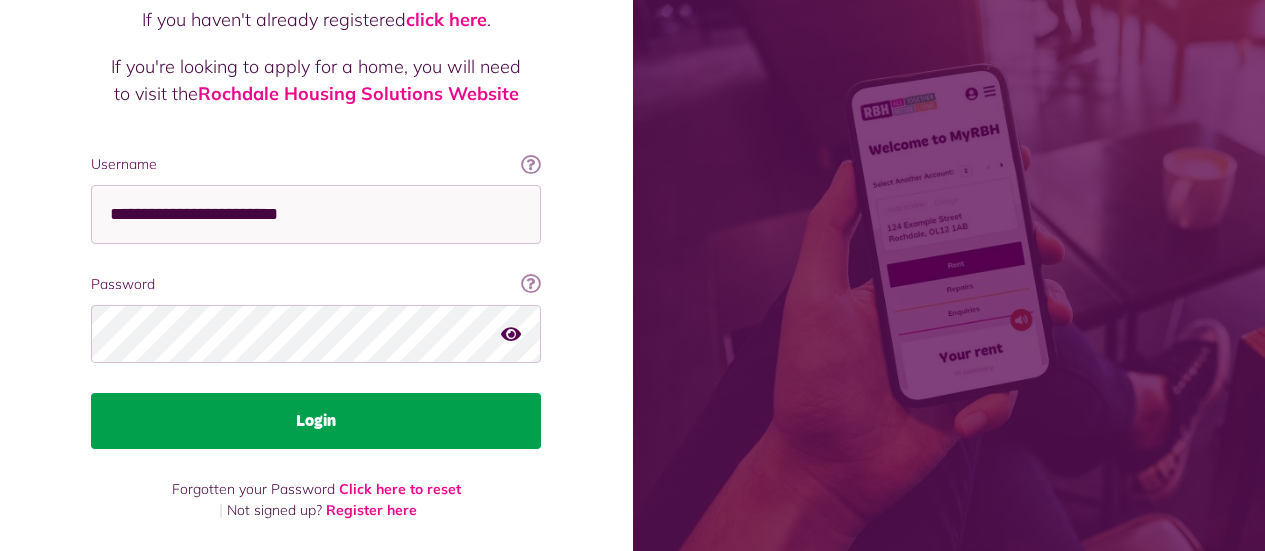 click on "Login" at bounding box center (316, 421) 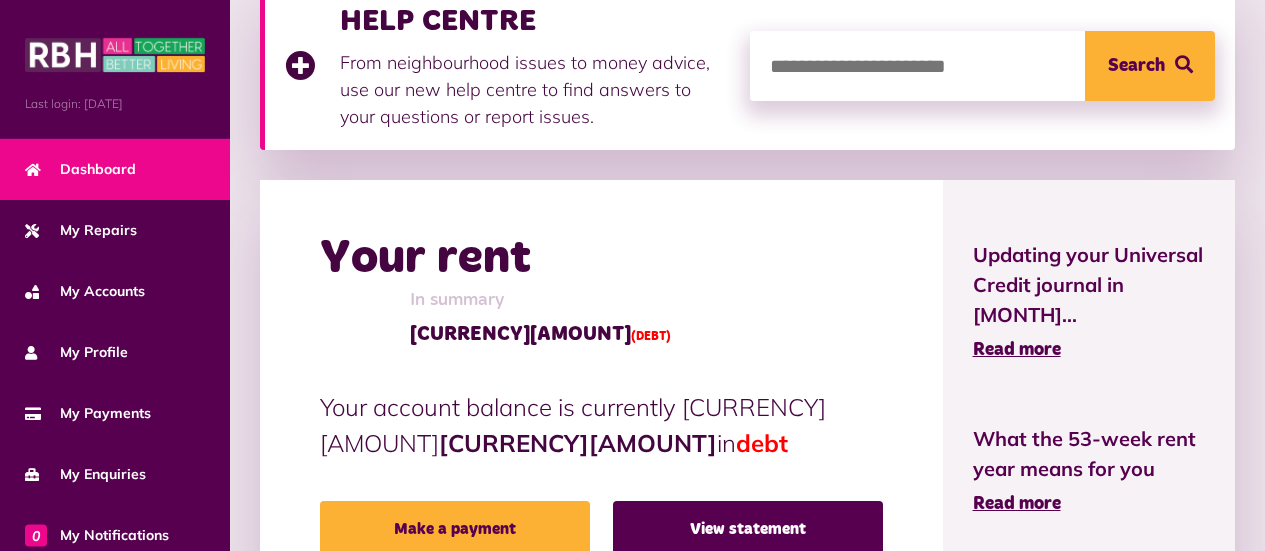 scroll, scrollTop: 0, scrollLeft: 0, axis: both 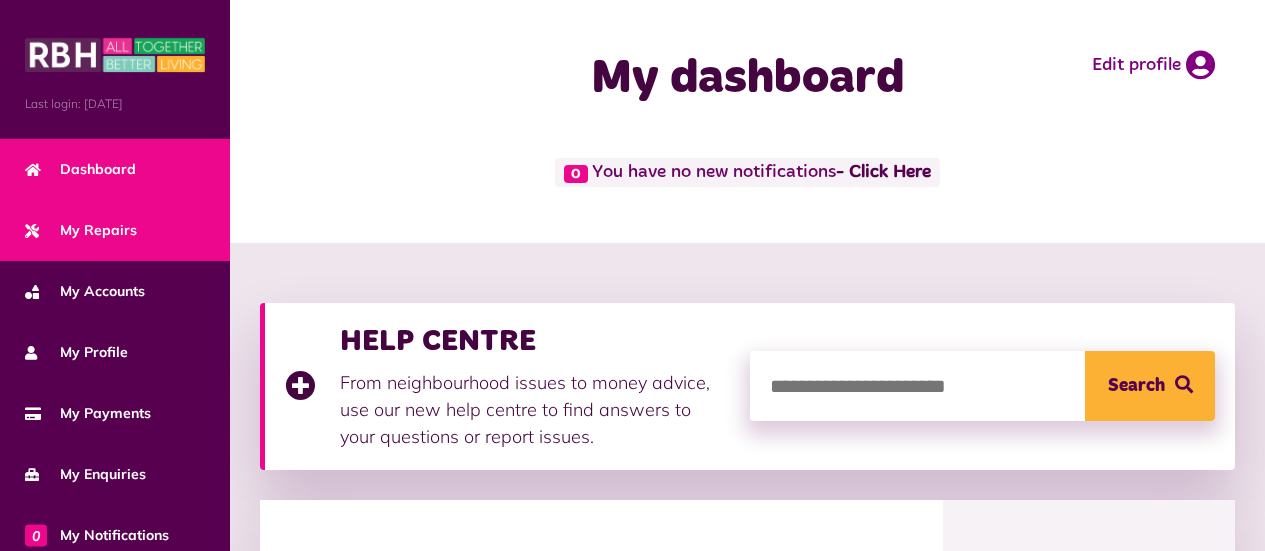 click on "My Repairs" at bounding box center (81, 230) 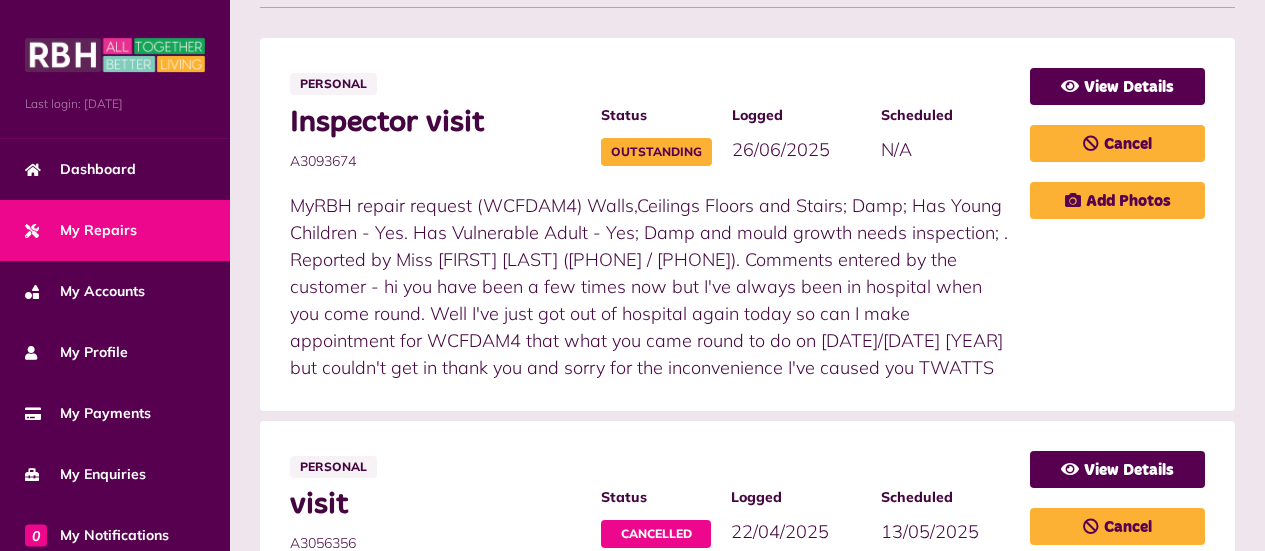 scroll, scrollTop: 397, scrollLeft: 0, axis: vertical 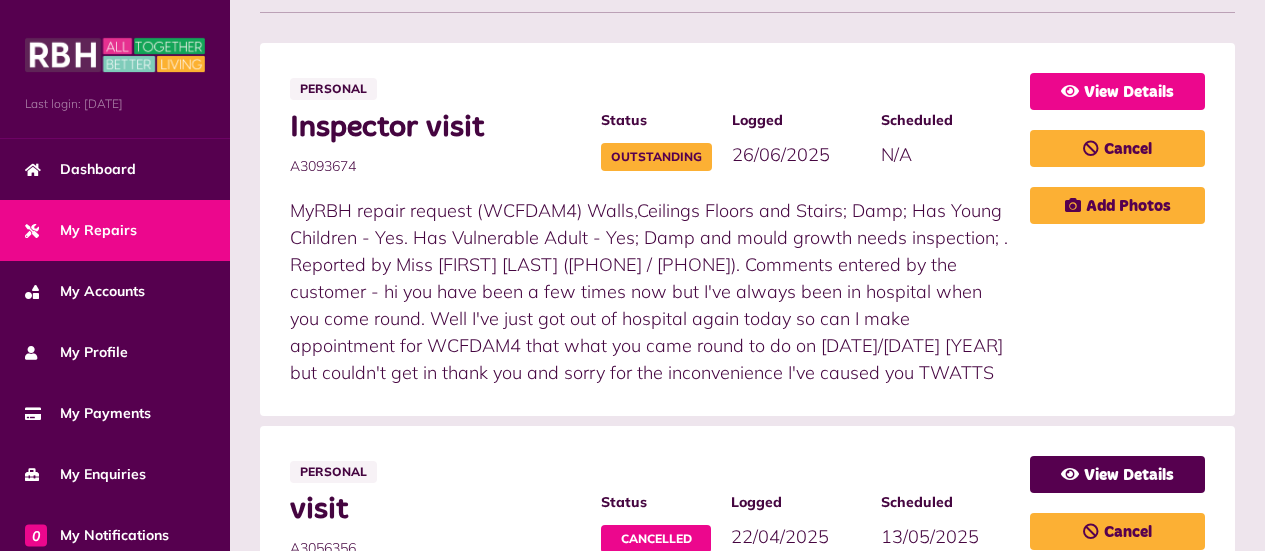 click on "View Details" at bounding box center [1117, 91] 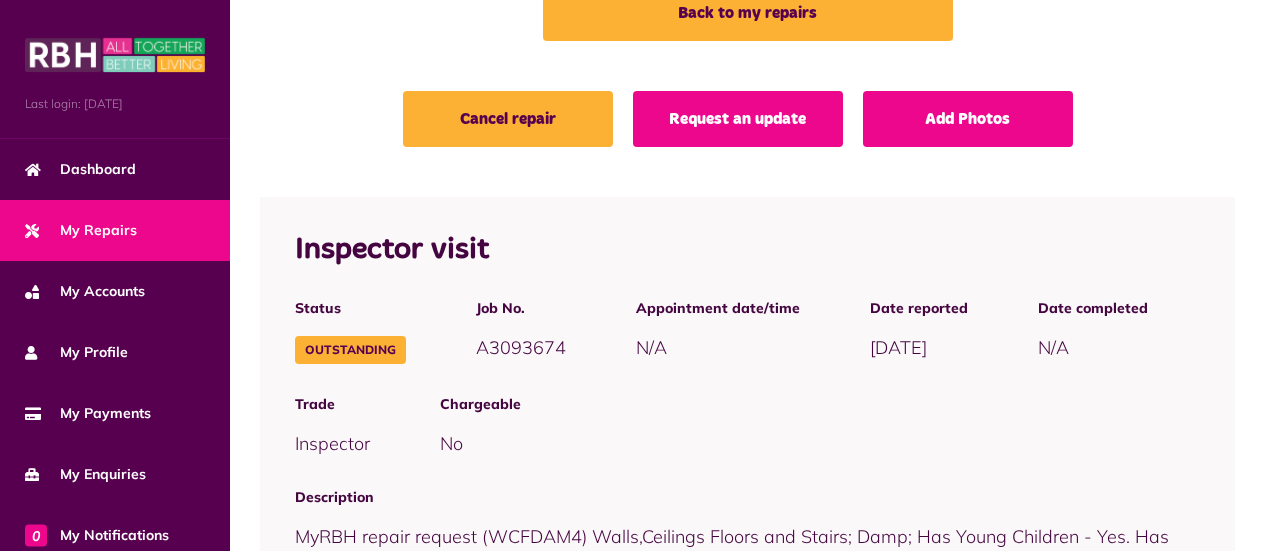 scroll, scrollTop: 0, scrollLeft: 0, axis: both 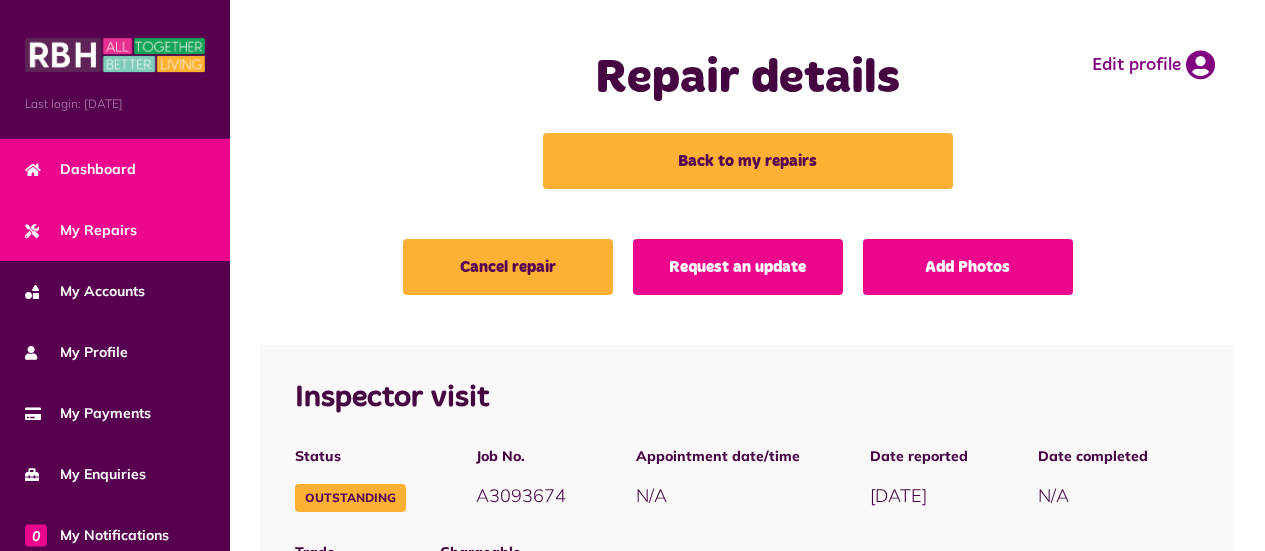 click on "Dashboard" at bounding box center (115, 169) 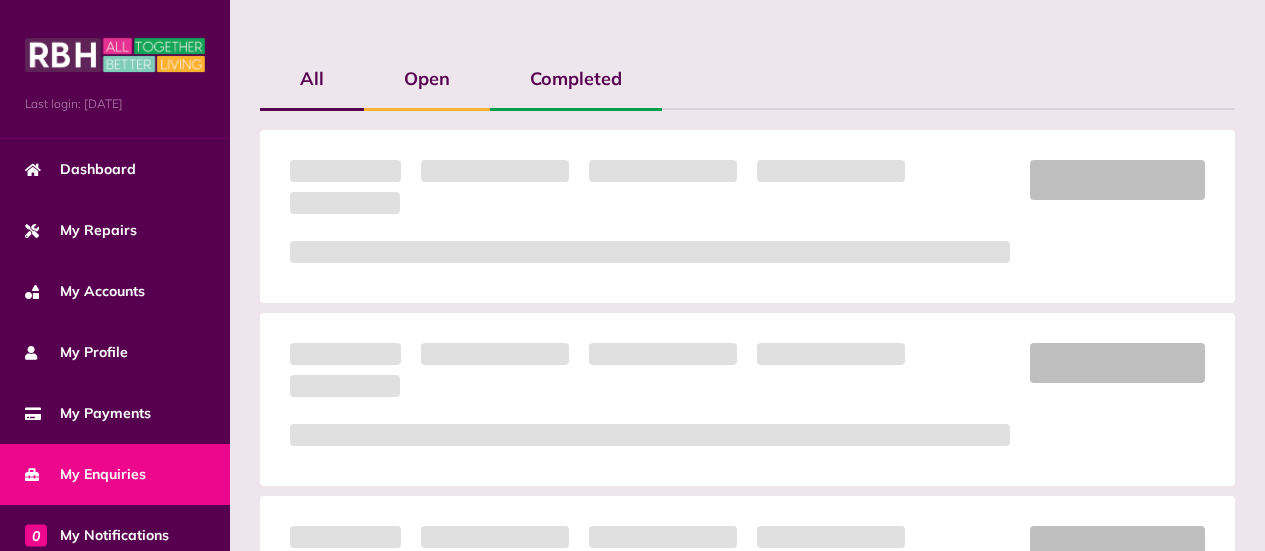 scroll, scrollTop: 446, scrollLeft: 0, axis: vertical 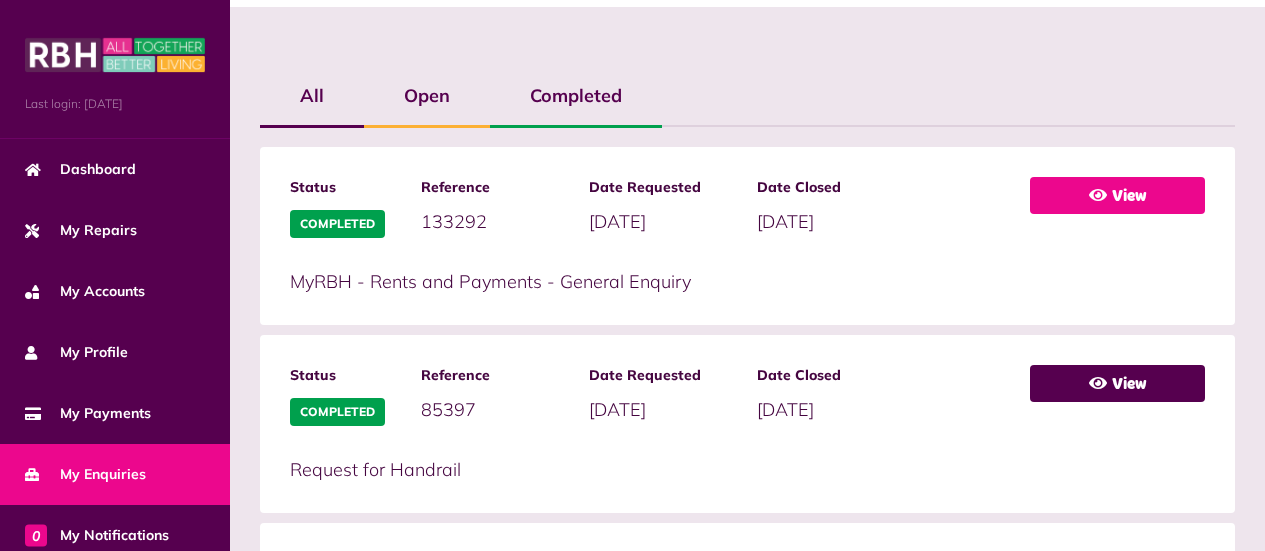 click on "View" at bounding box center (1117, 195) 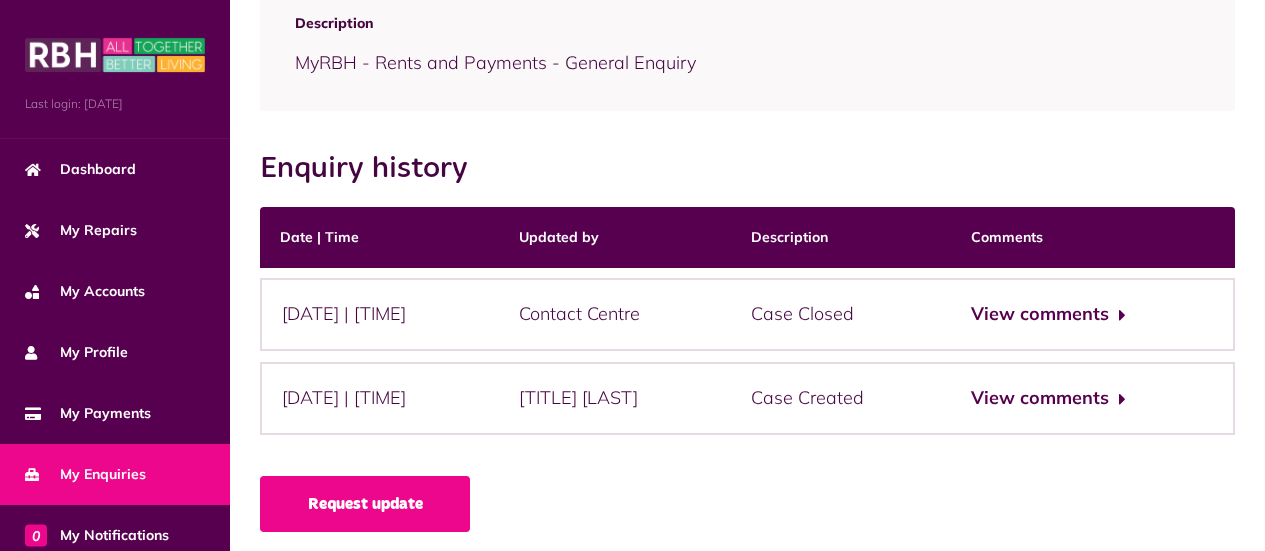 scroll, scrollTop: 327, scrollLeft: 0, axis: vertical 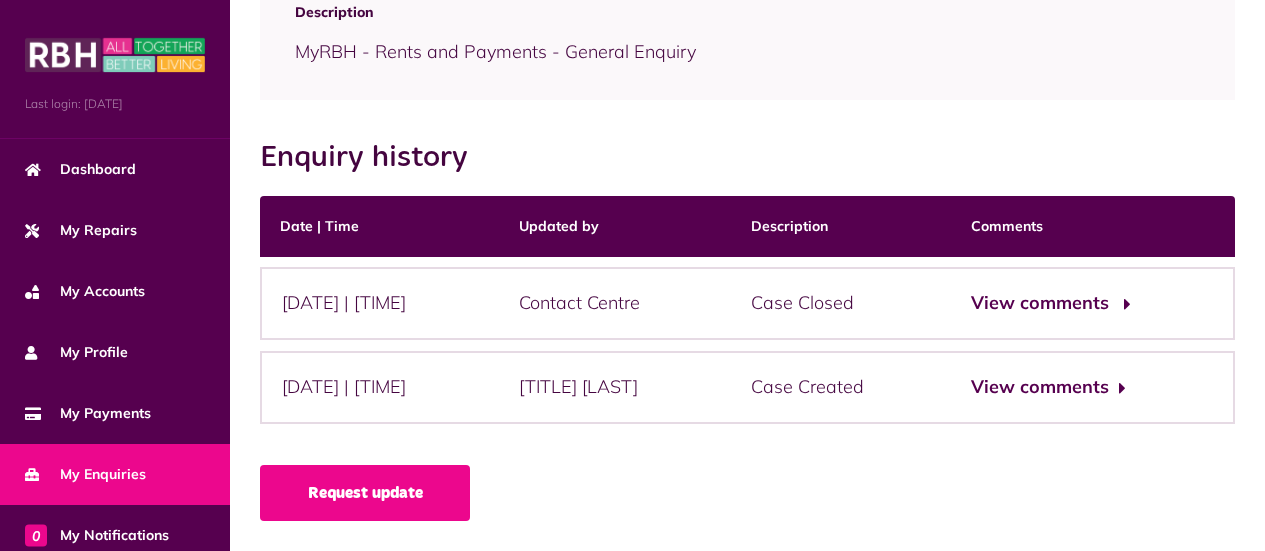 click on "View comments" at bounding box center (1048, 303) 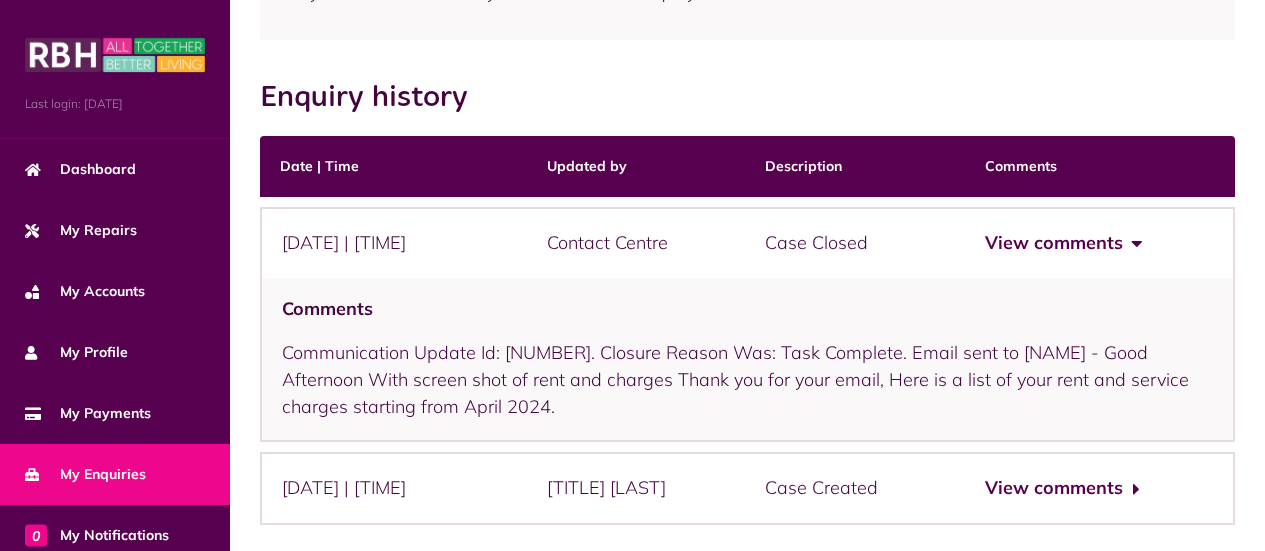 scroll, scrollTop: 488, scrollLeft: 0, axis: vertical 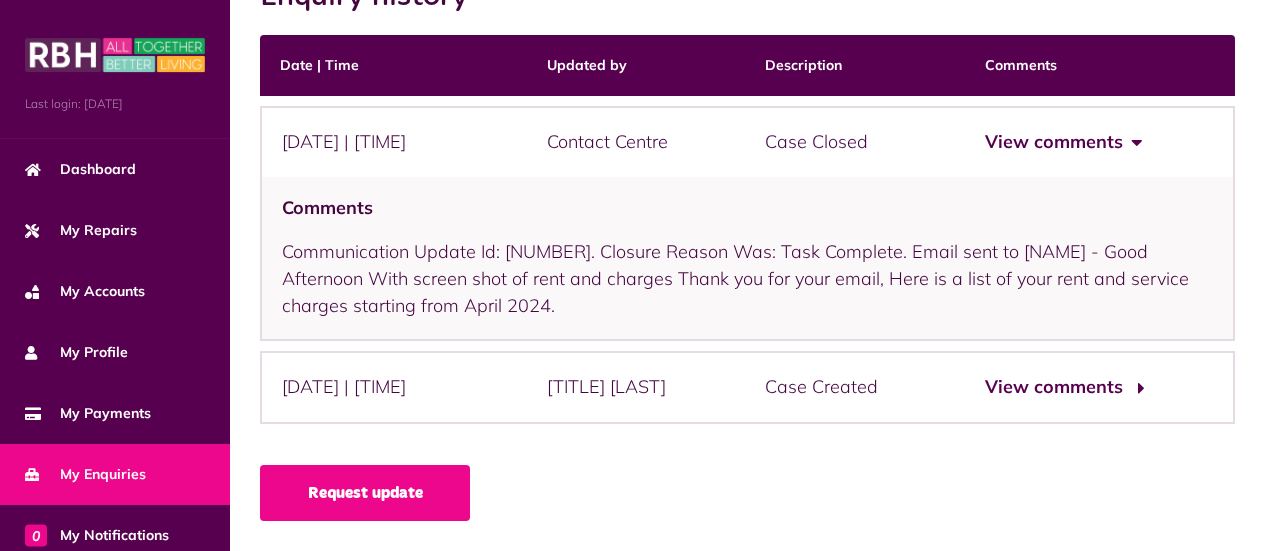 click on "View comments" at bounding box center (1062, 142) 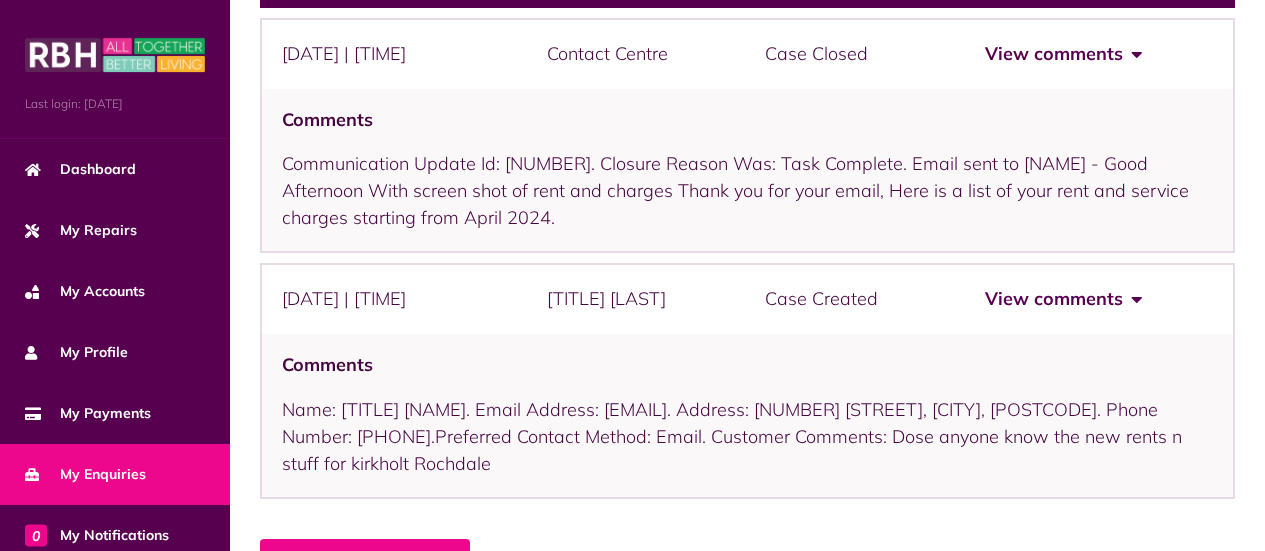 scroll, scrollTop: 650, scrollLeft: 0, axis: vertical 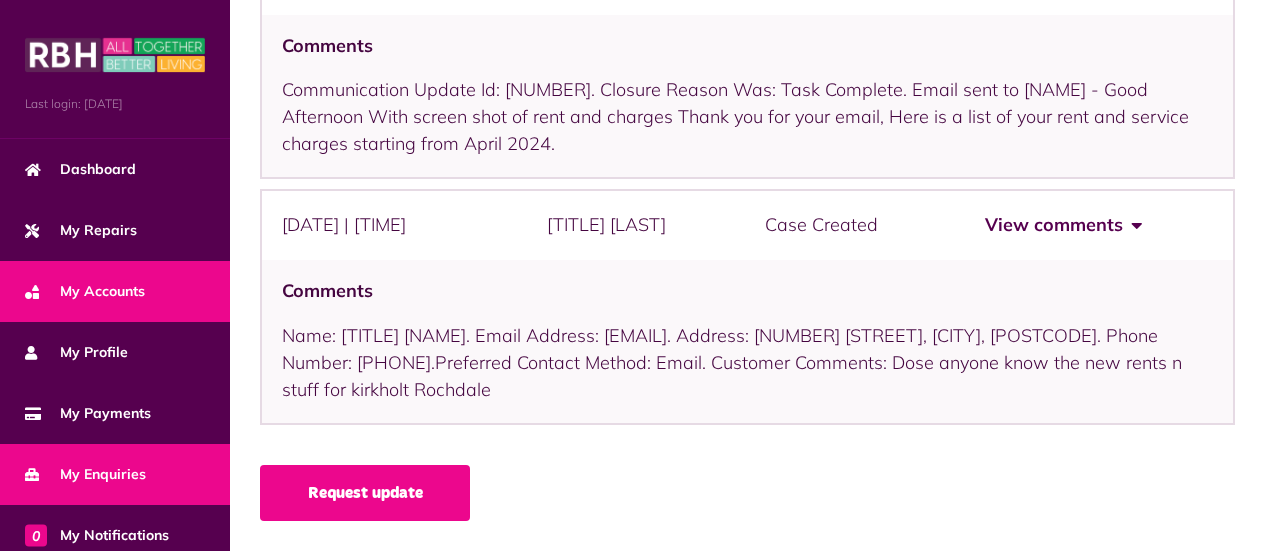 click on "My Accounts" at bounding box center [85, 291] 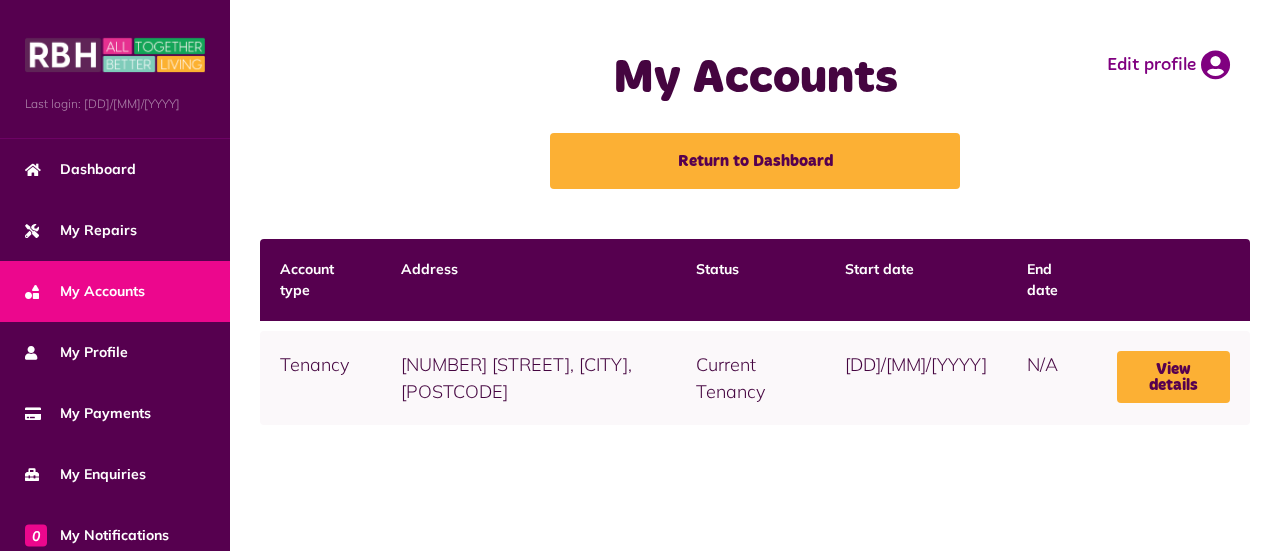 scroll, scrollTop: 0, scrollLeft: 0, axis: both 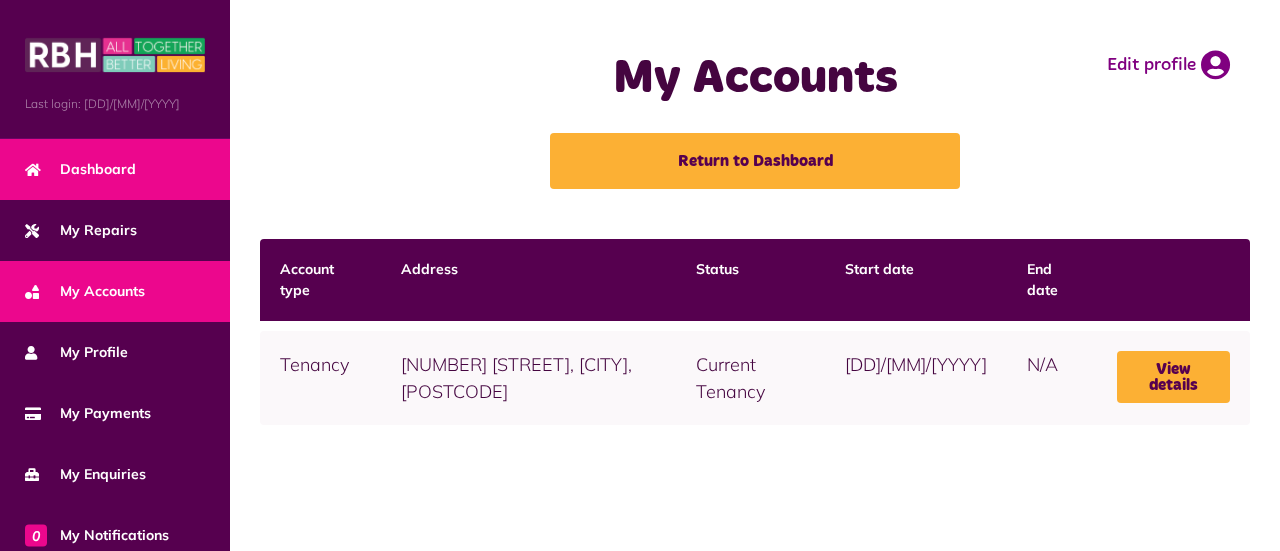click on "Dashboard" at bounding box center [80, 169] 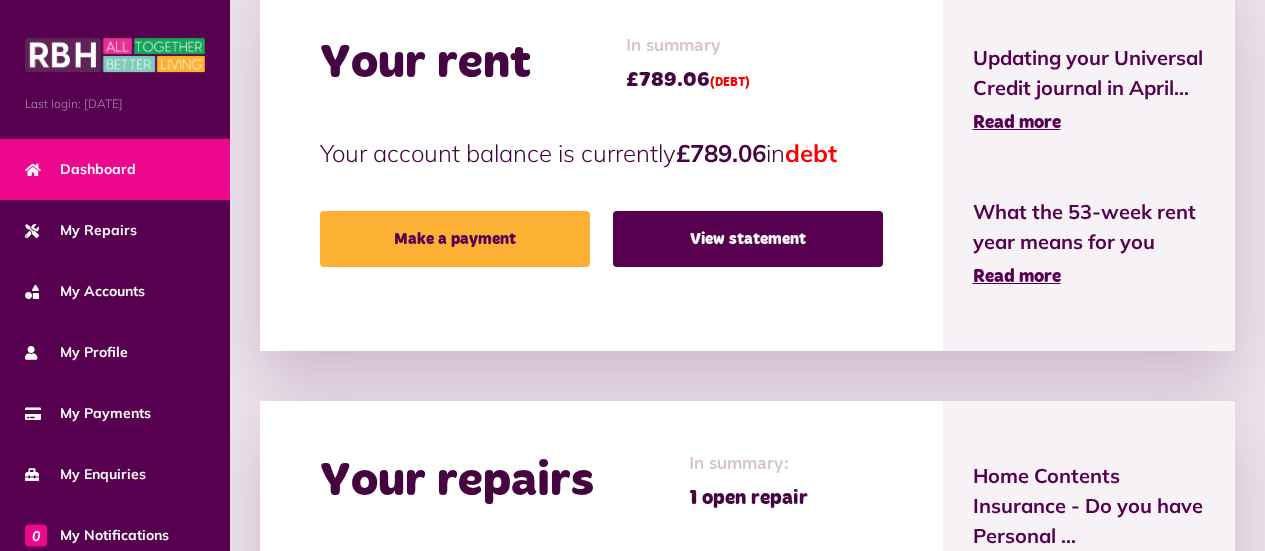 scroll, scrollTop: 391, scrollLeft: 0, axis: vertical 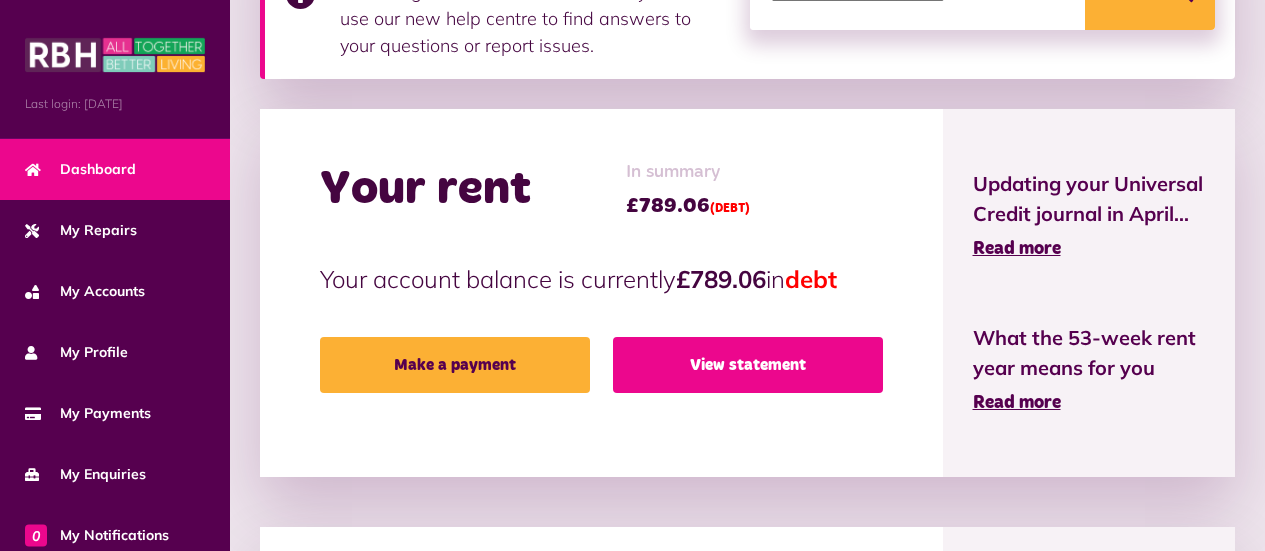 click on "View statement" at bounding box center (748, 365) 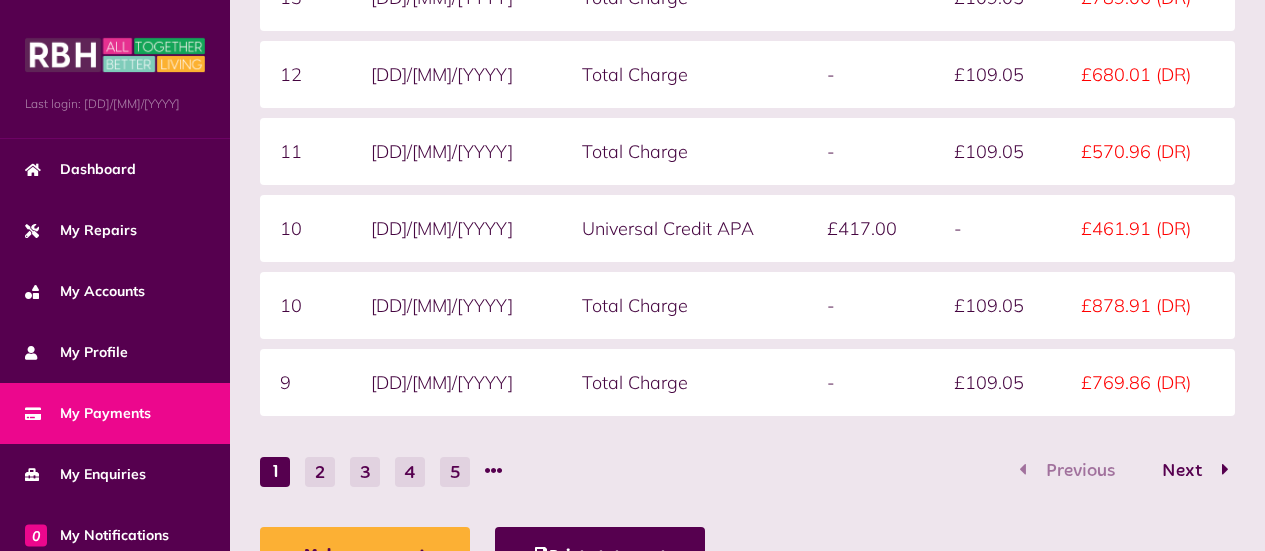 scroll, scrollTop: 516, scrollLeft: 0, axis: vertical 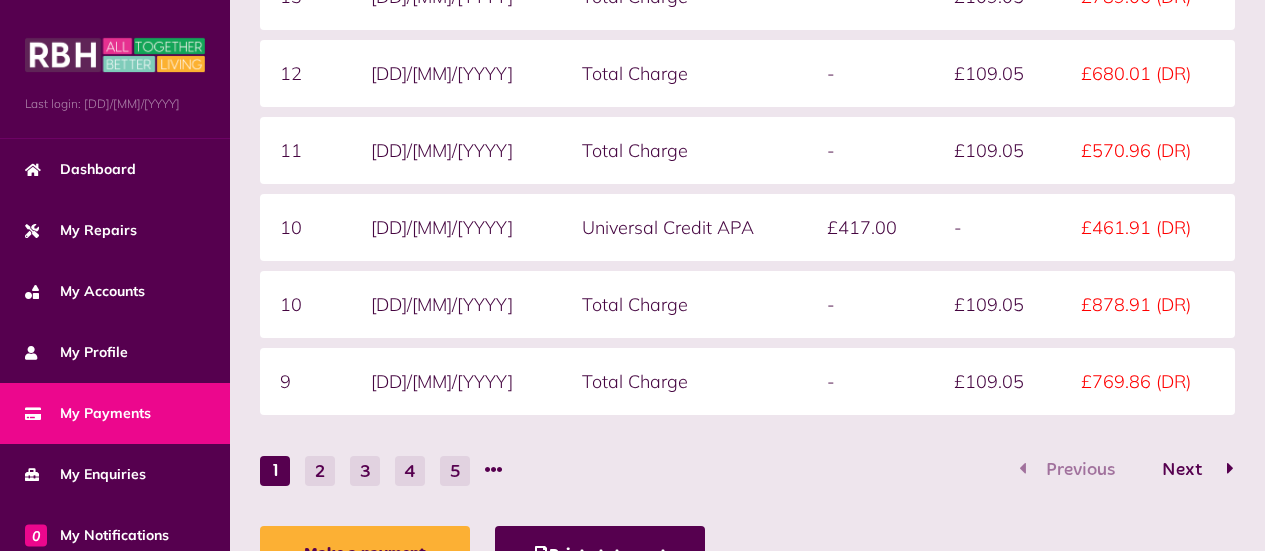click on "Next" at bounding box center (1182, 470) 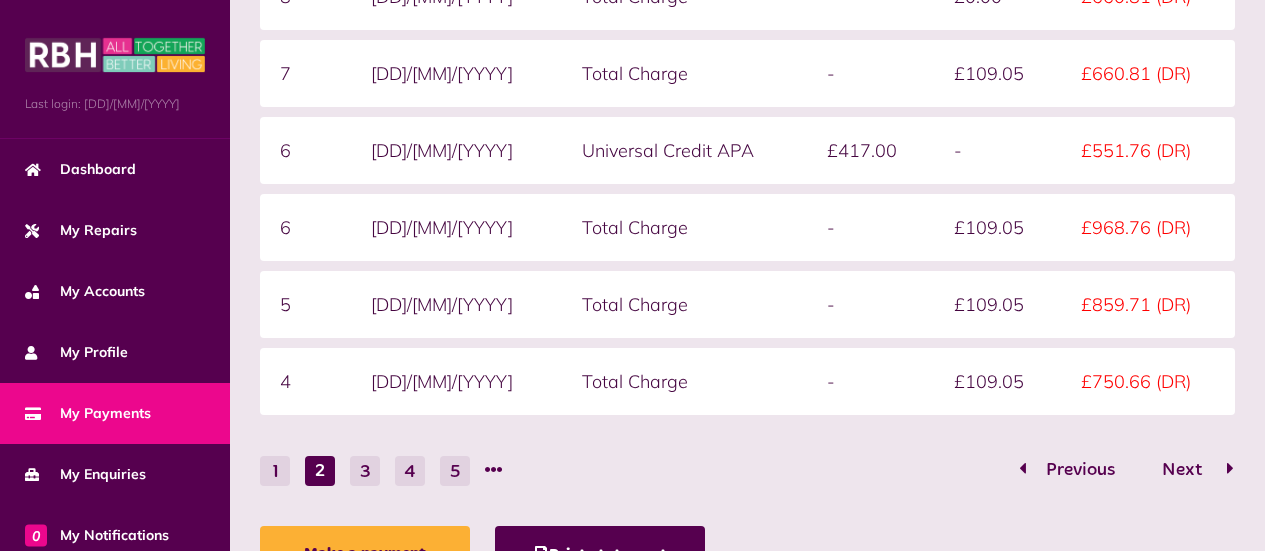 click on "Next" at bounding box center [1182, 470] 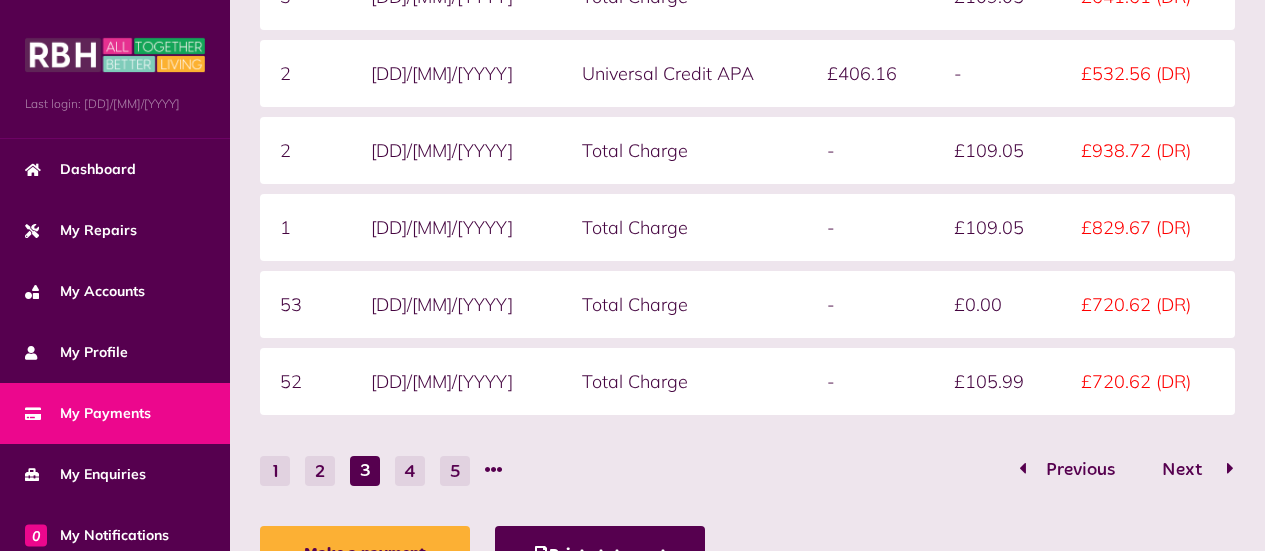 click on "Next" at bounding box center (1182, 470) 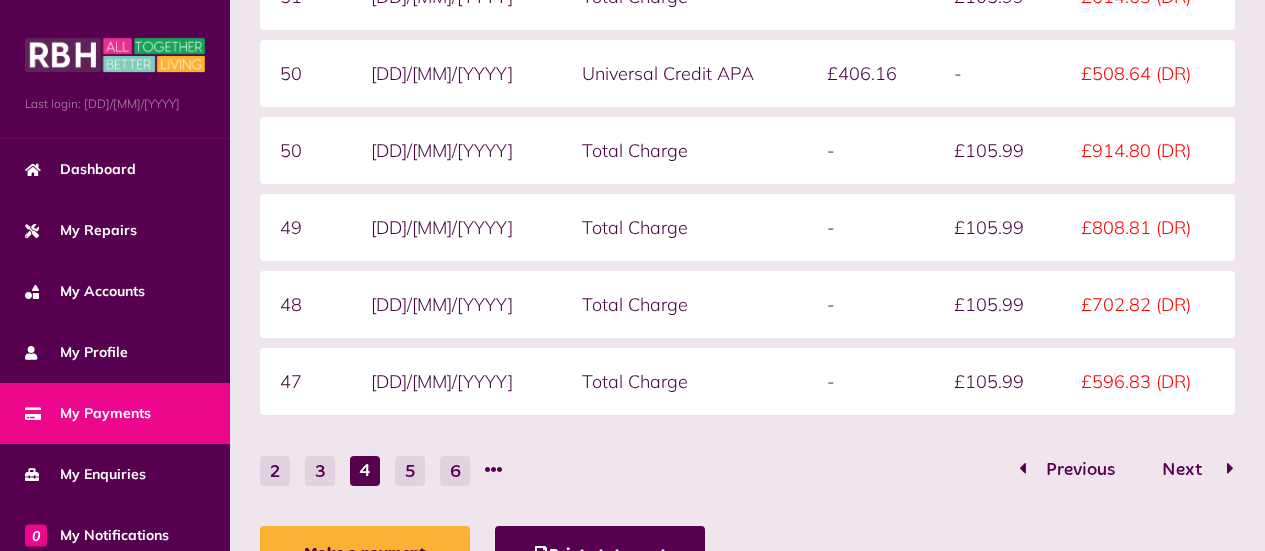 click on "Next" at bounding box center (1182, 470) 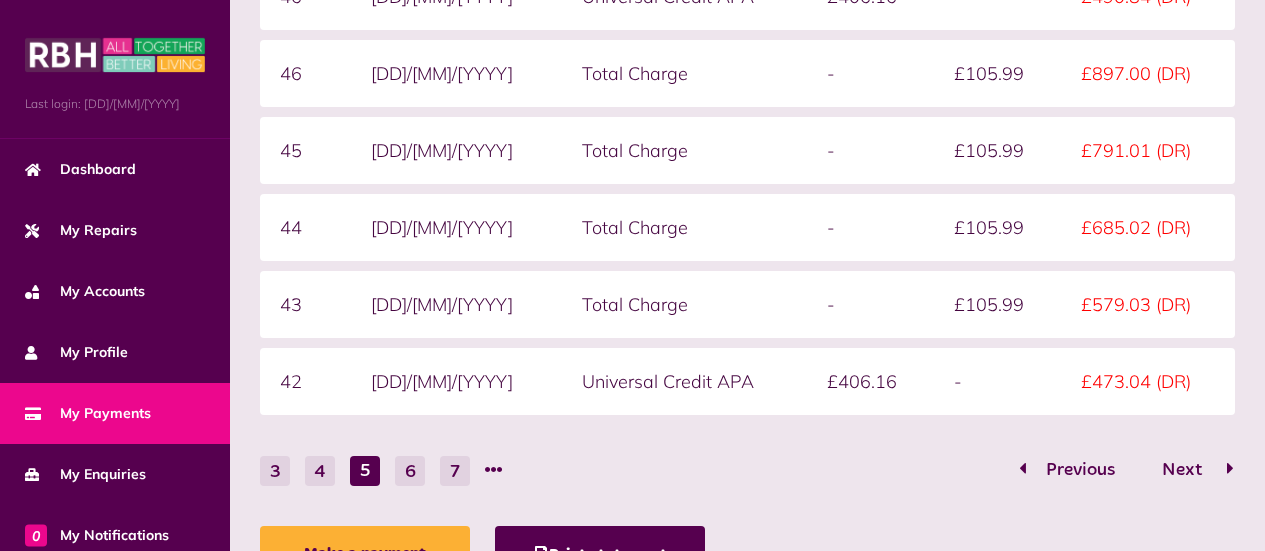 click on "Next" at bounding box center [1182, 470] 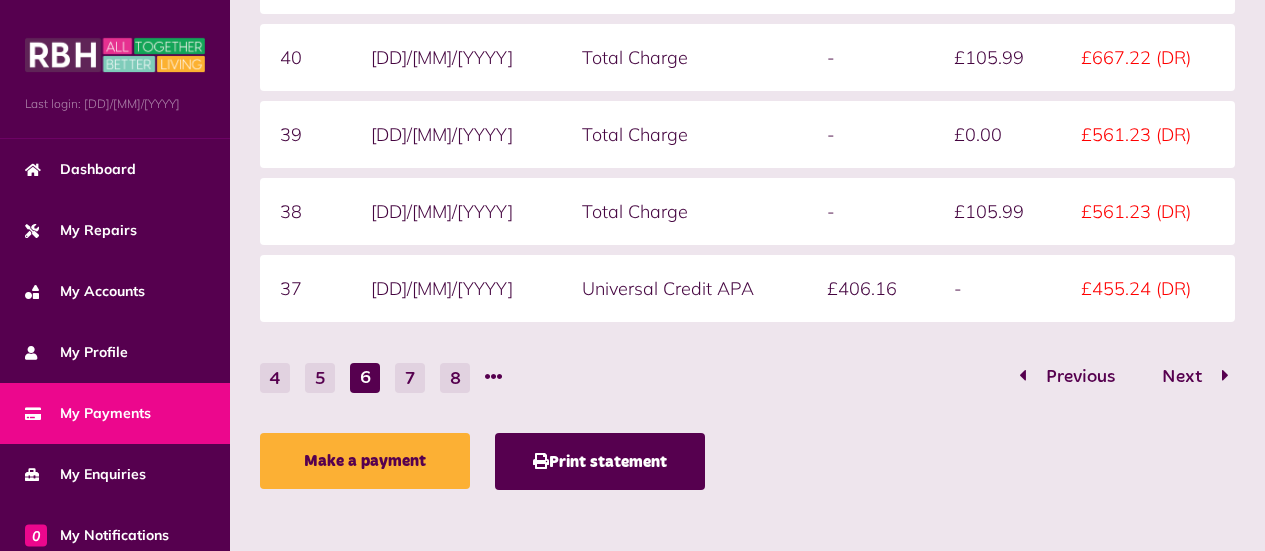 scroll, scrollTop: 617, scrollLeft: 0, axis: vertical 